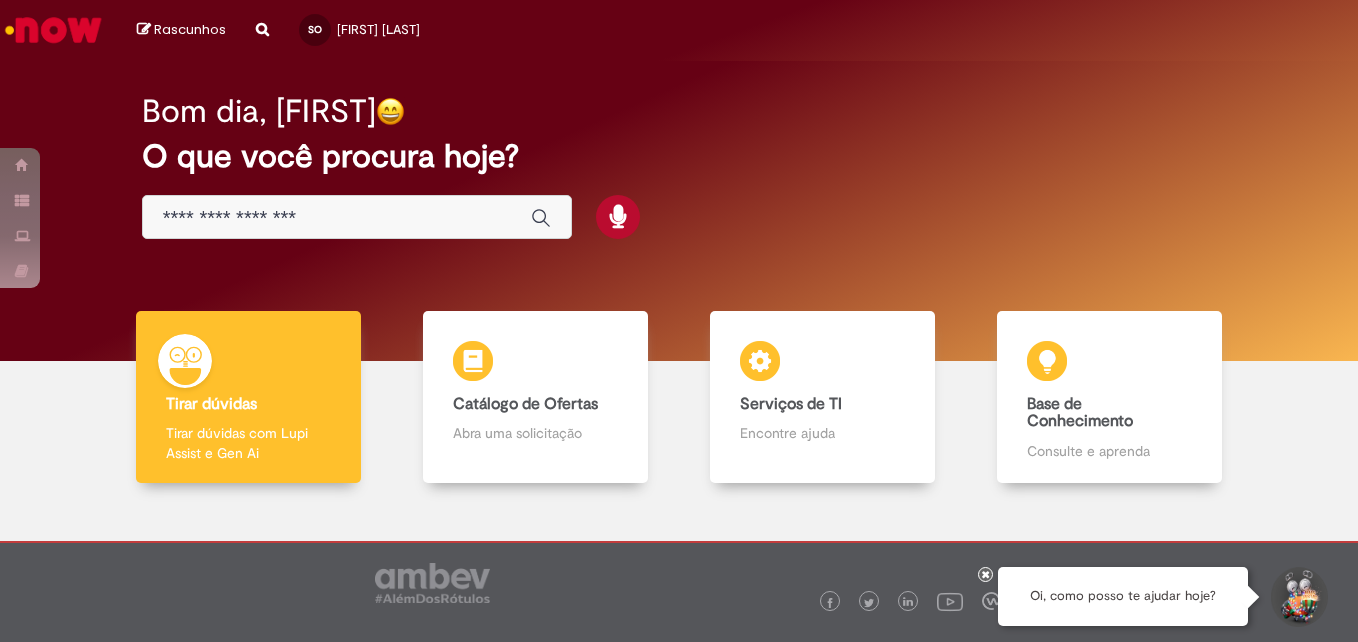 scroll, scrollTop: 0, scrollLeft: 0, axis: both 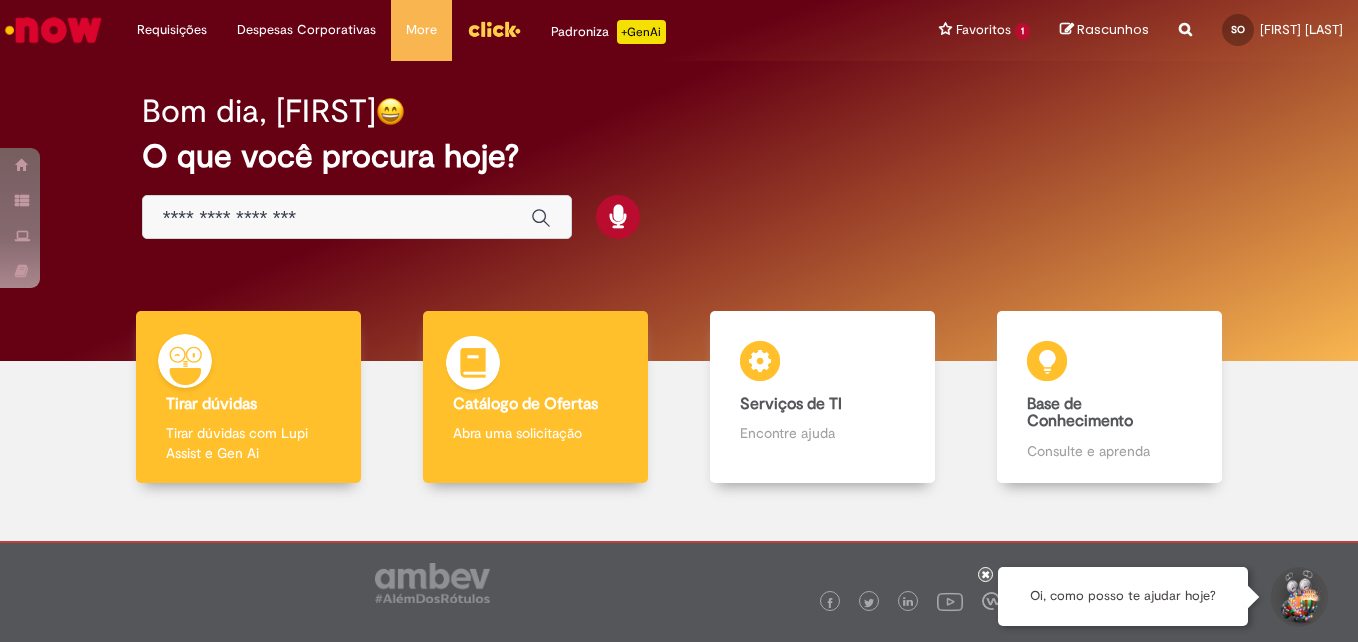 click on "Catálogo de Ofertas
Catálogo de Ofertas
Abra uma solicitação" at bounding box center [535, 397] 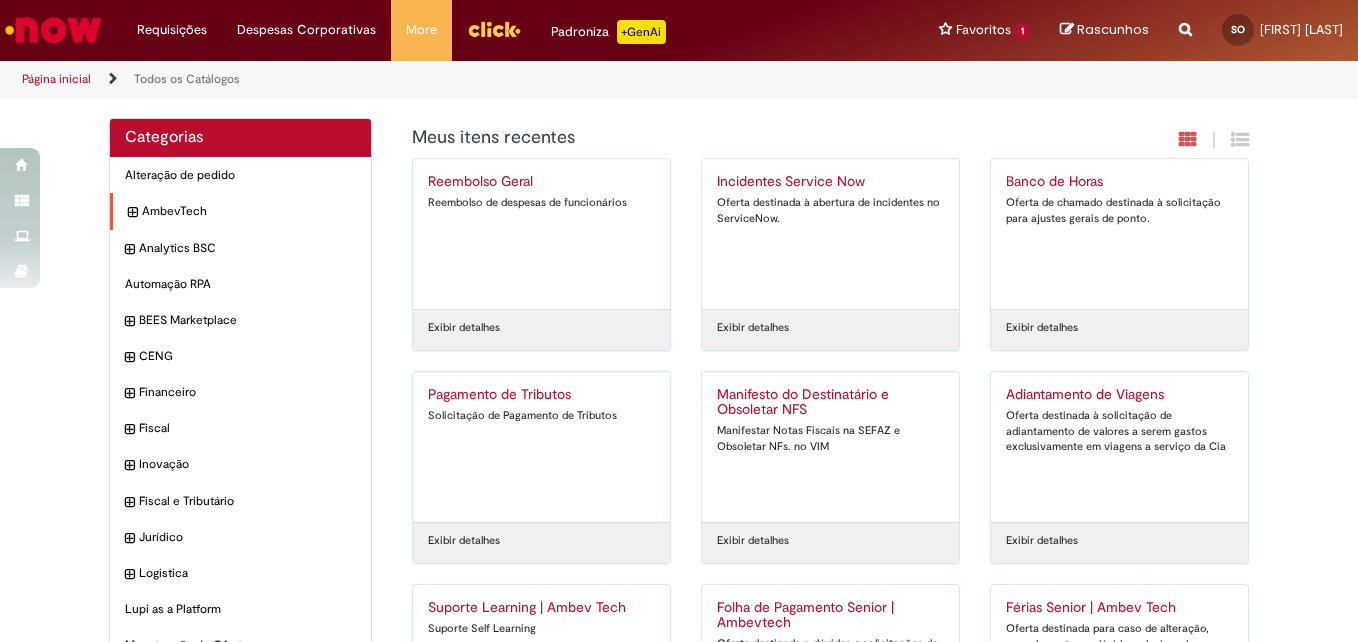click at bounding box center [132, 213] 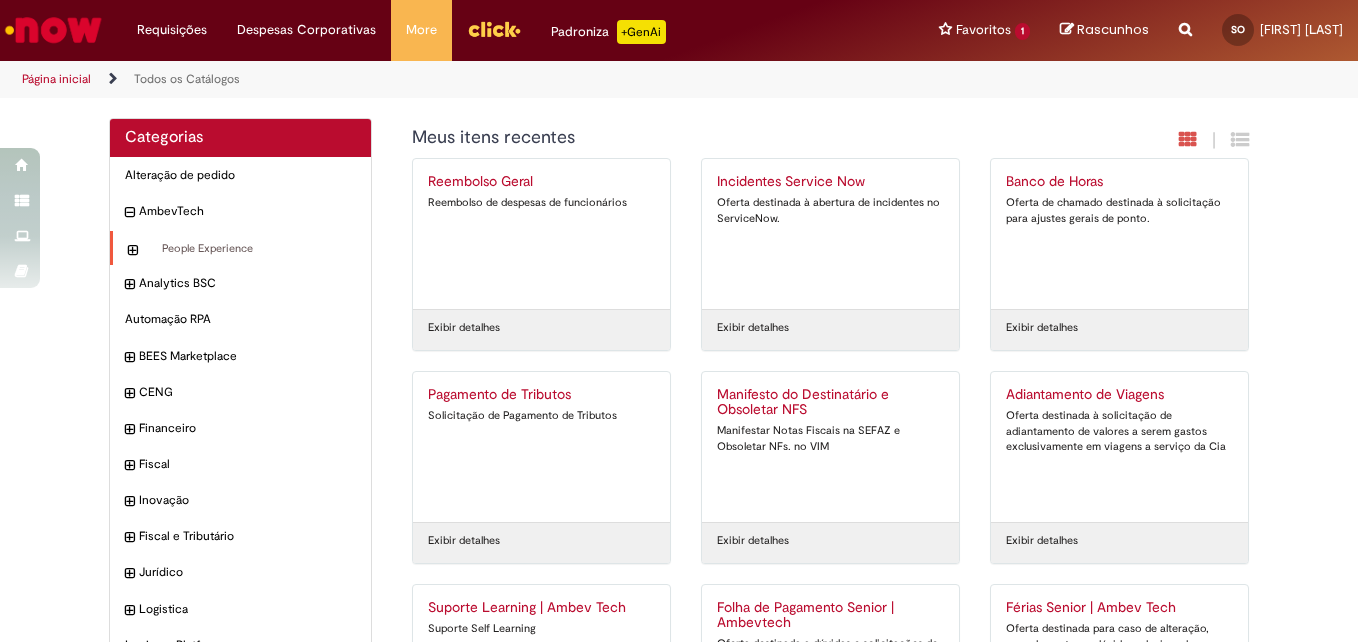 click at bounding box center (132, 251) 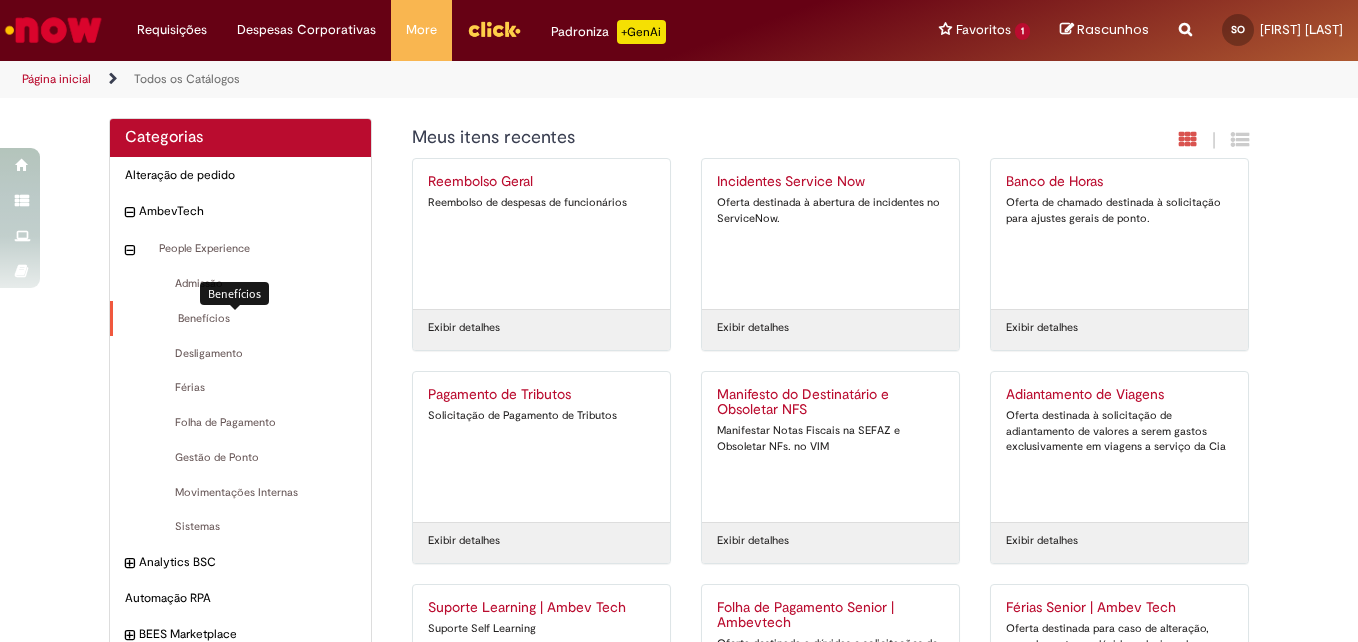 click on "Benefícios
Itens" at bounding box center (240, 319) 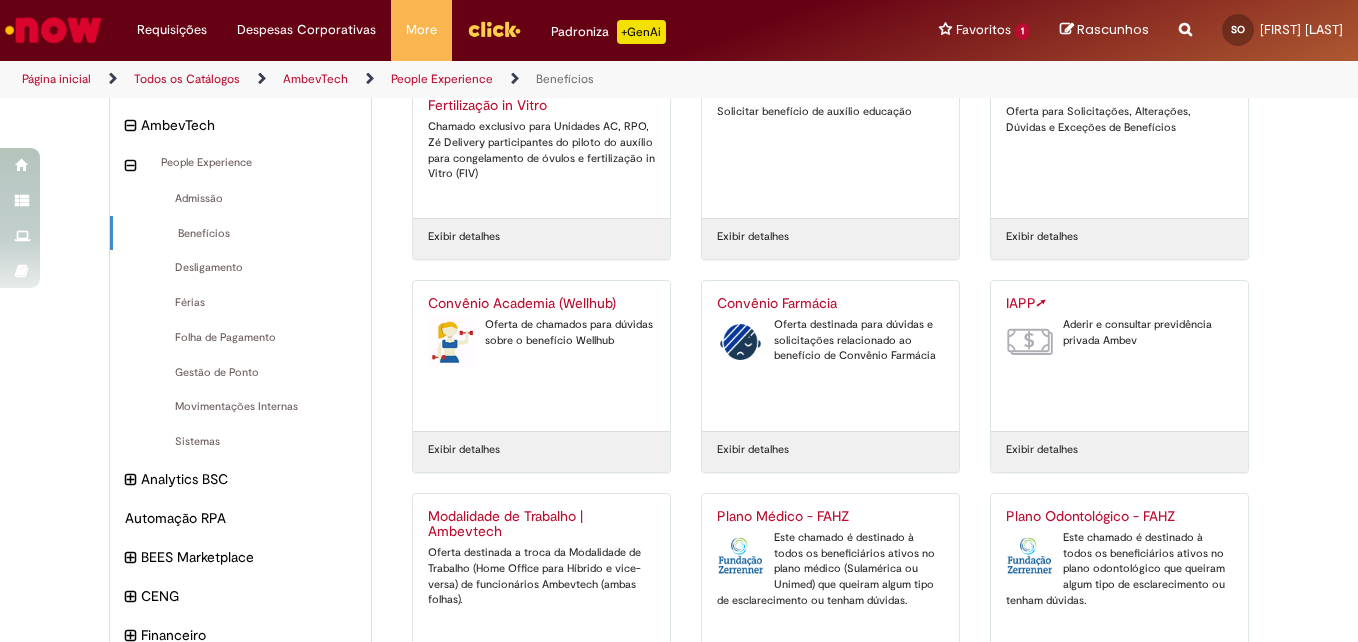scroll, scrollTop: 0, scrollLeft: 0, axis: both 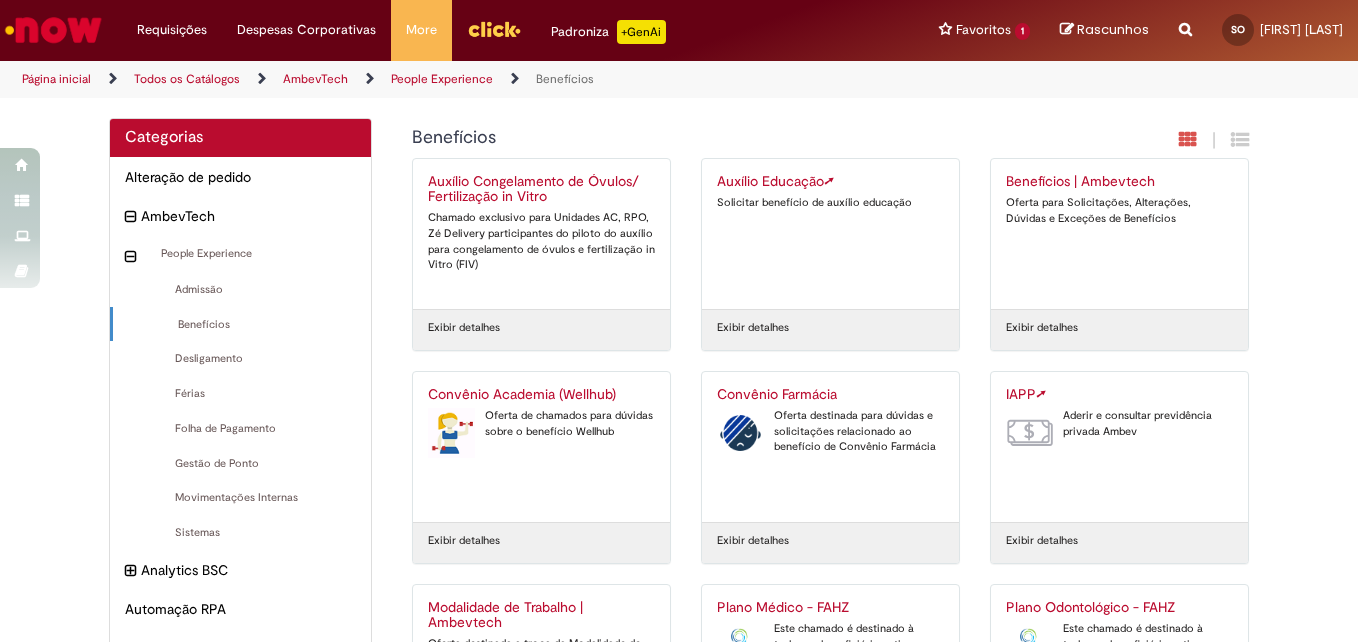 click on "Oferta para Solicitações, Alterações, Dúvidas e Exceções de Benefícios" at bounding box center (1119, 210) 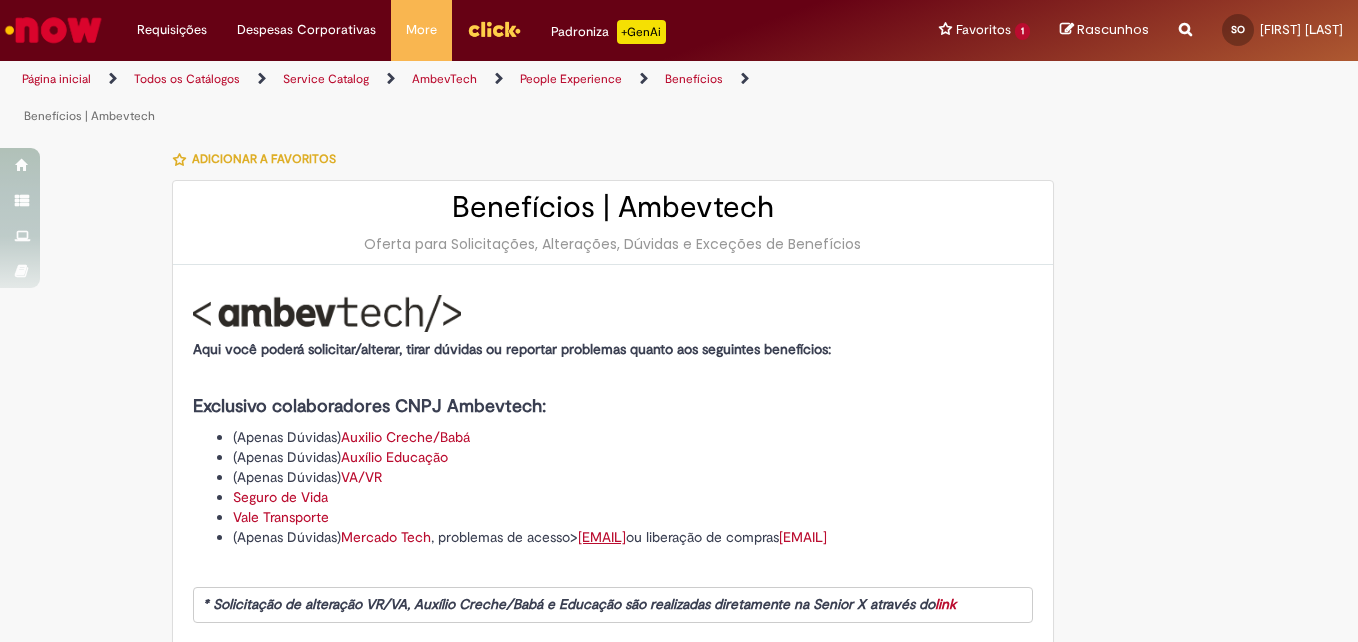 type on "****" 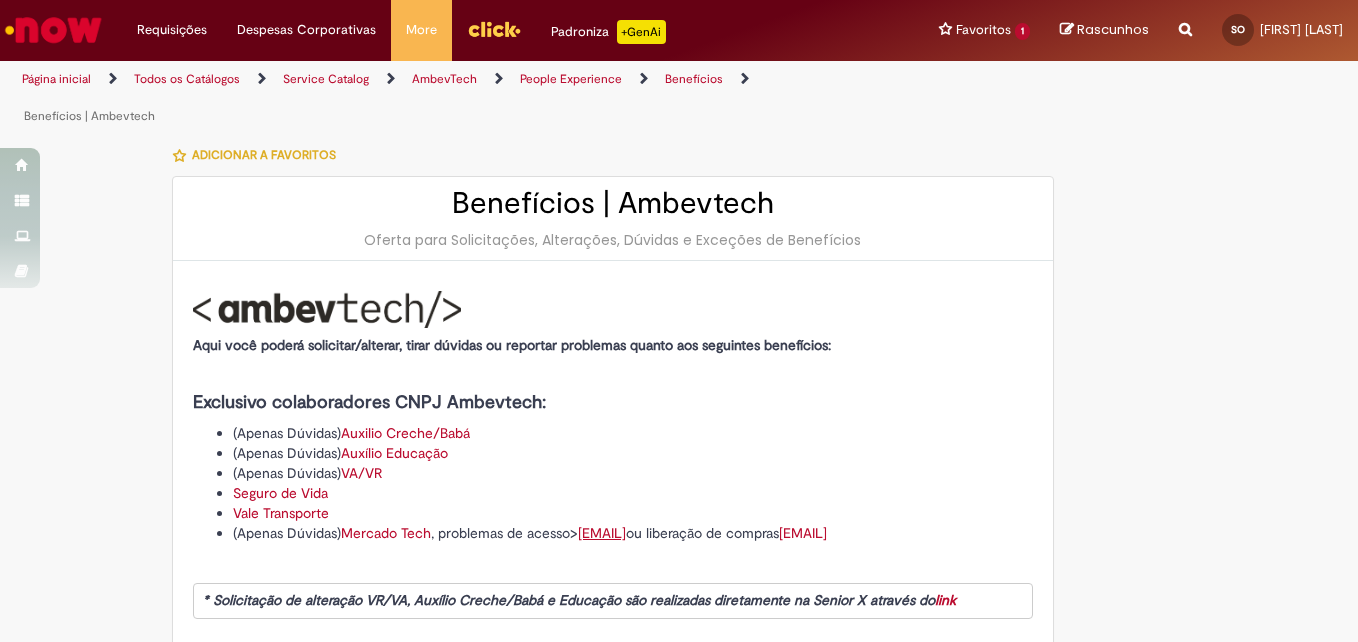 scroll, scrollTop: 0, scrollLeft: 0, axis: both 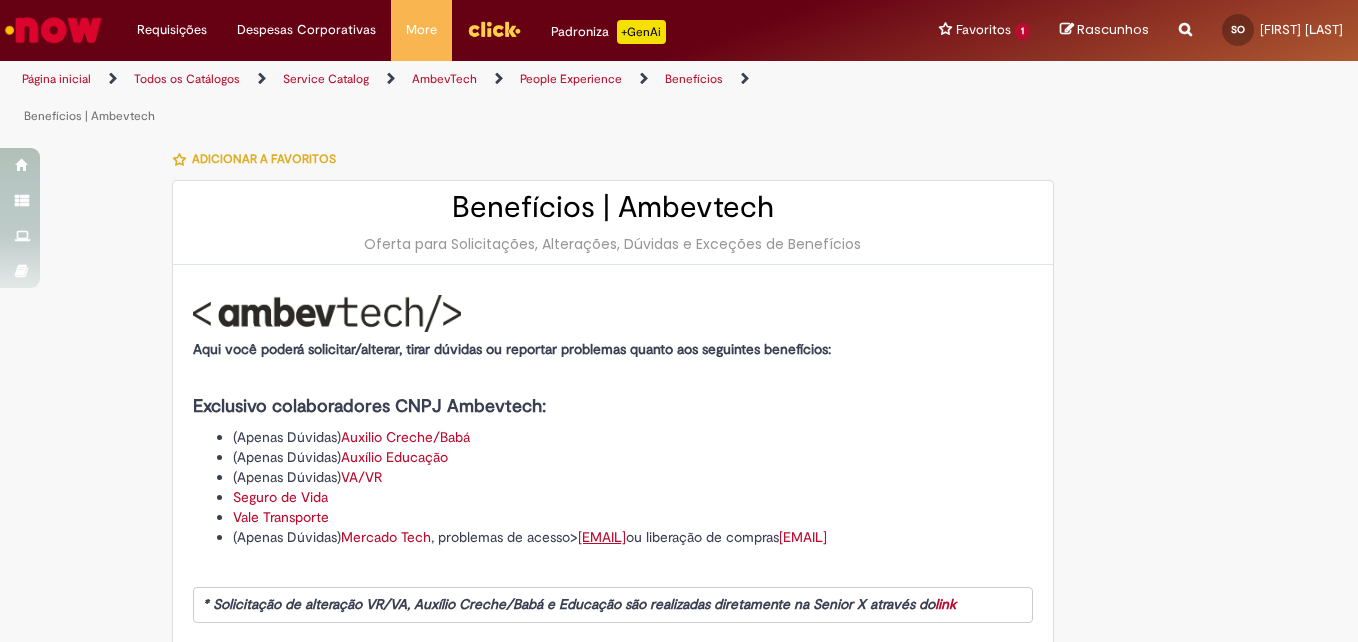 click on "Benefícios" at bounding box center (694, 79) 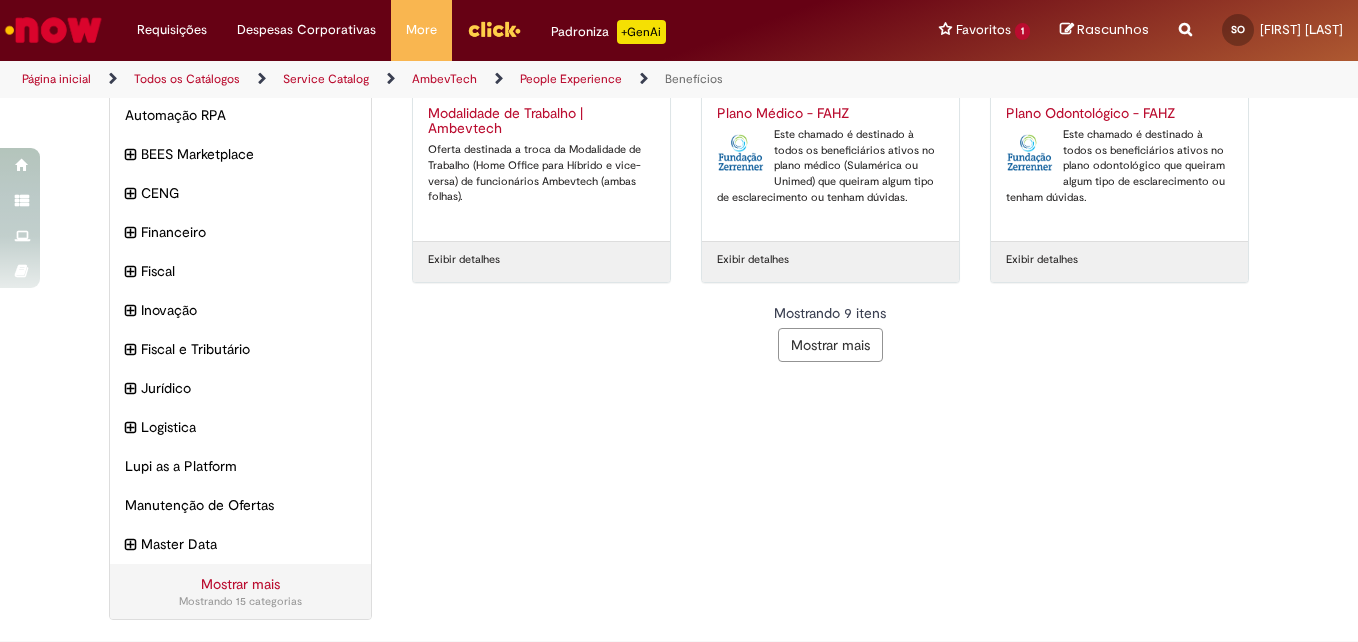 click on "Mostrar mais" at bounding box center [830, 345] 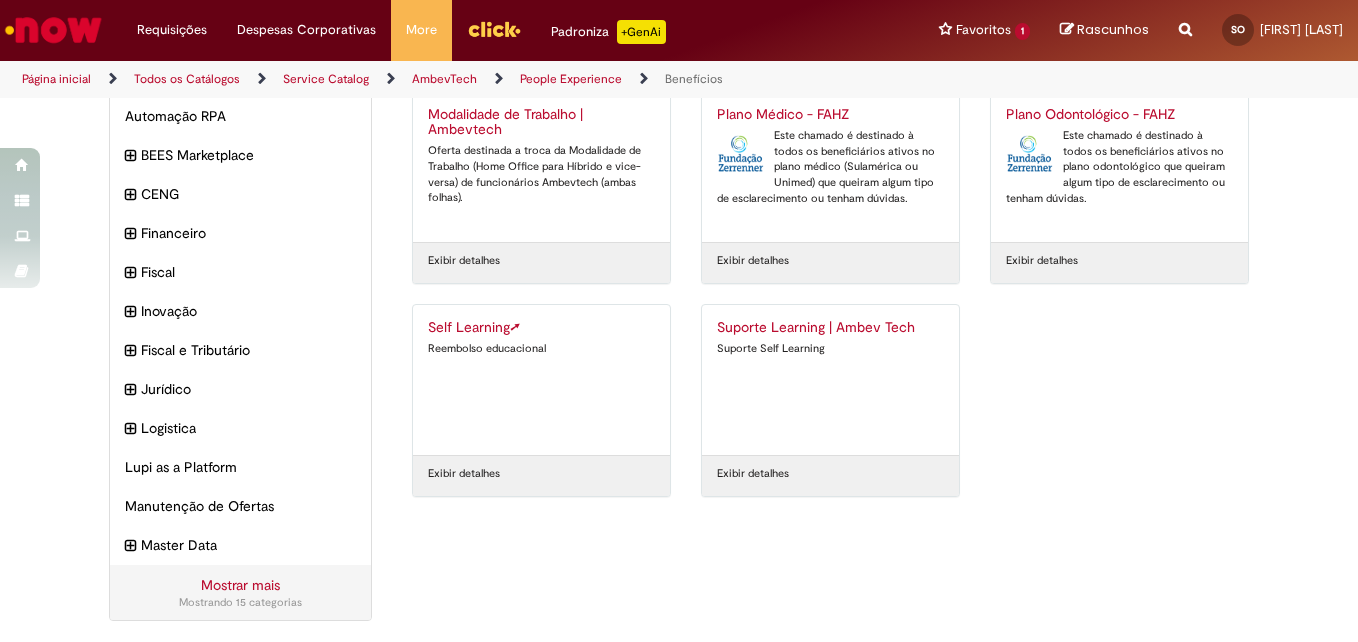 click on "Self Learning  ➚
Reembolso educacional" at bounding box center (541, 380) 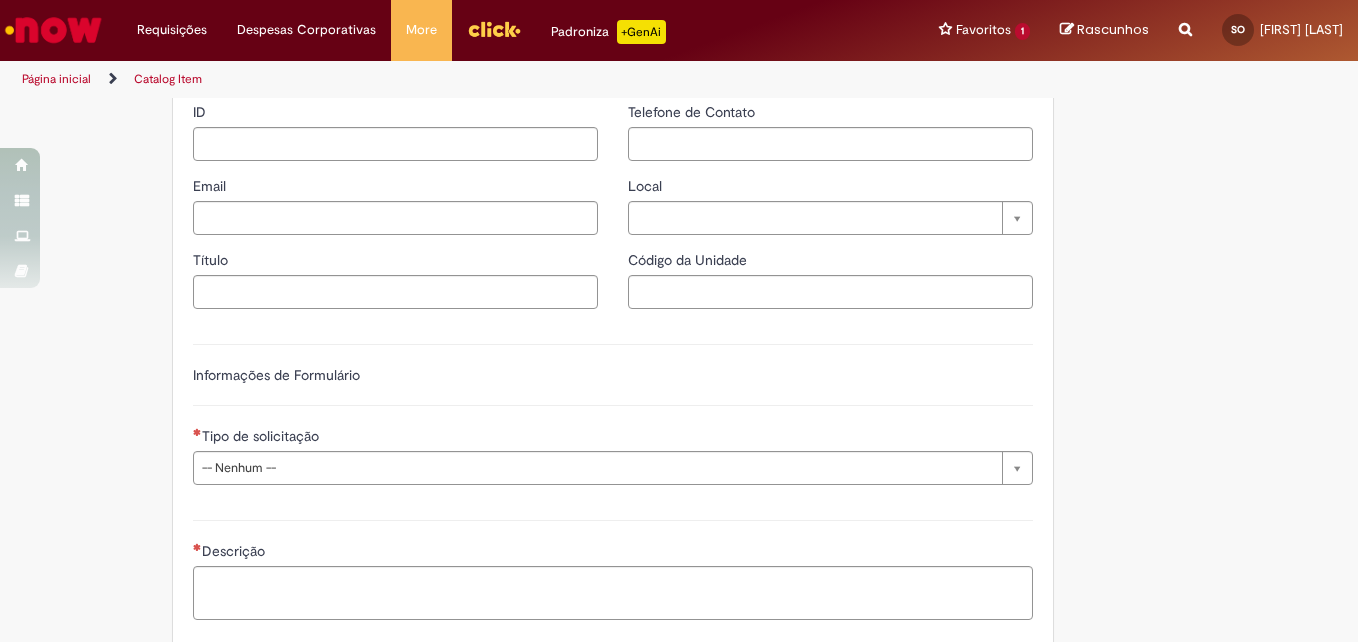 type on "****" 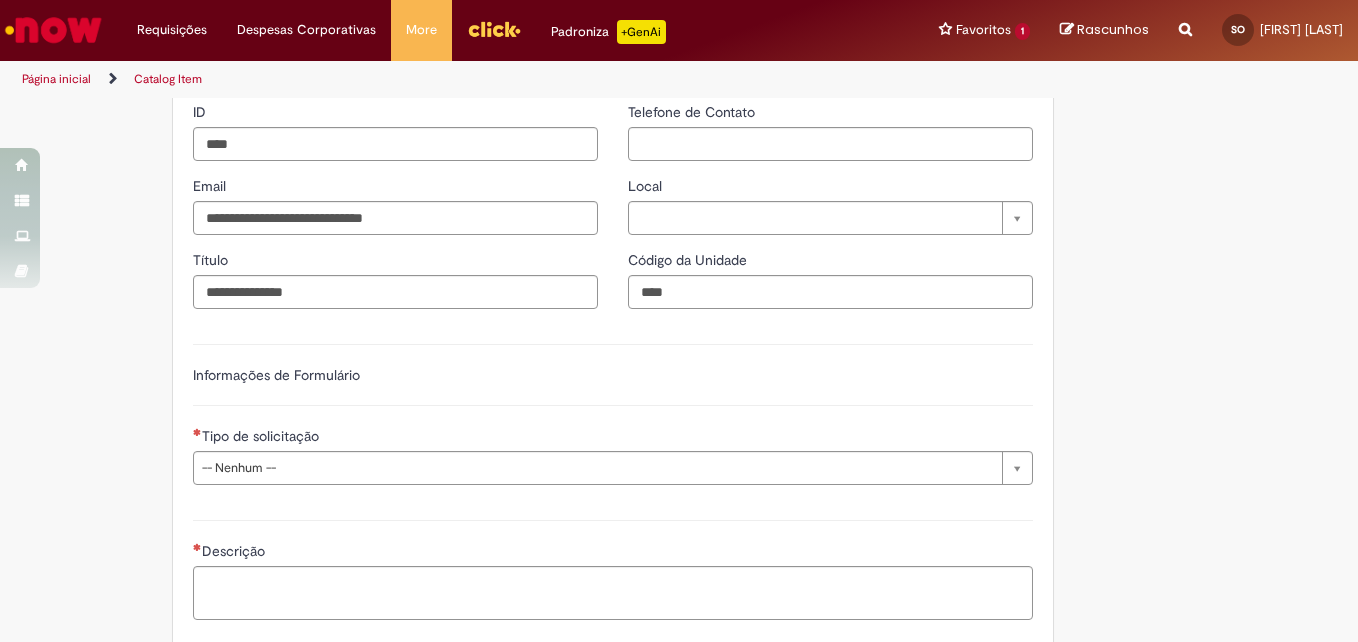 scroll, scrollTop: 0, scrollLeft: 0, axis: both 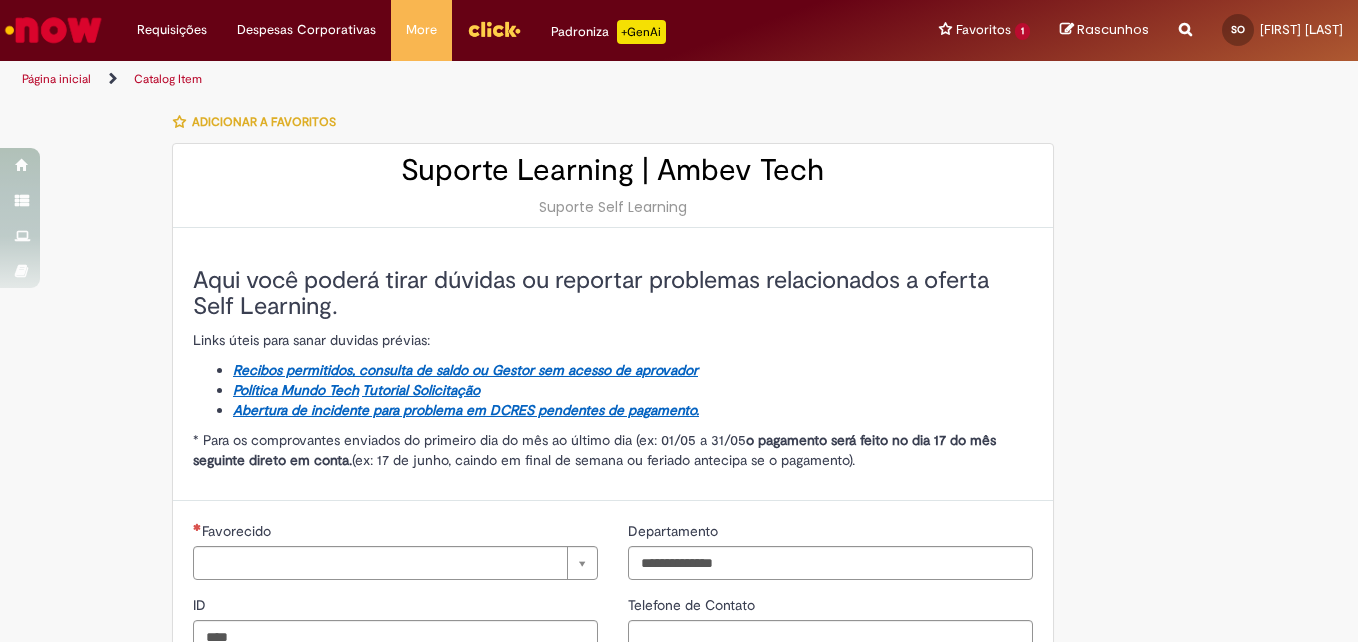 type on "**********" 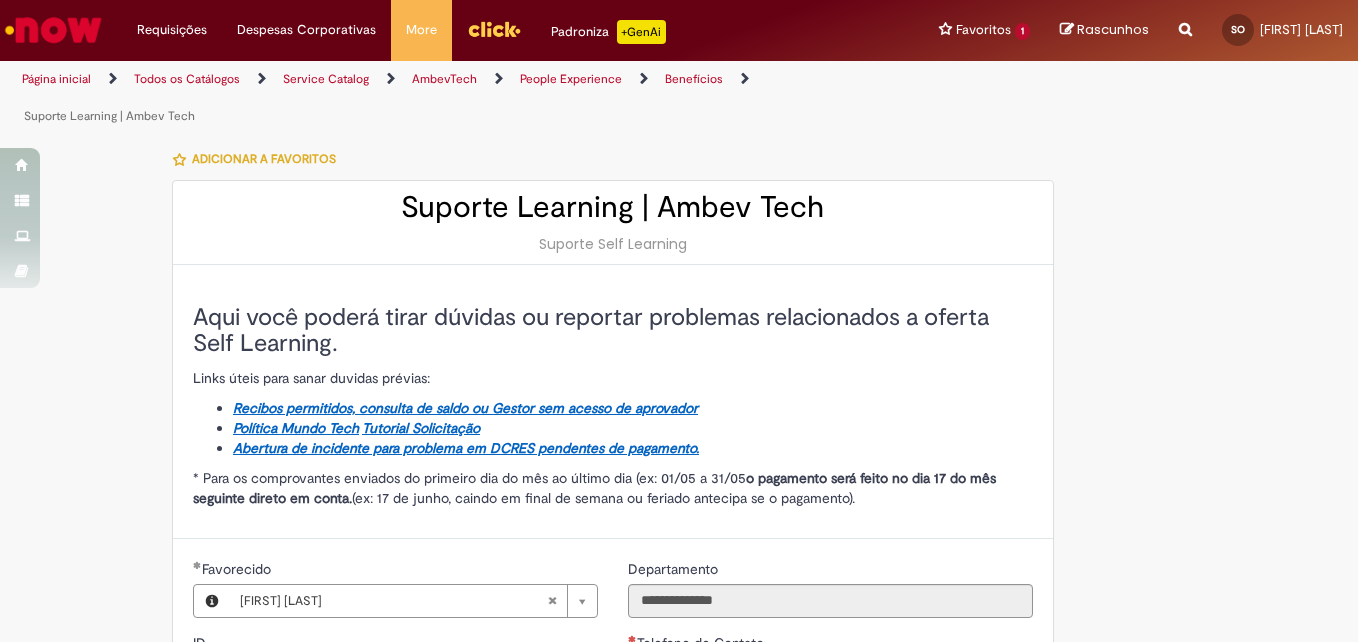 type on "**********" 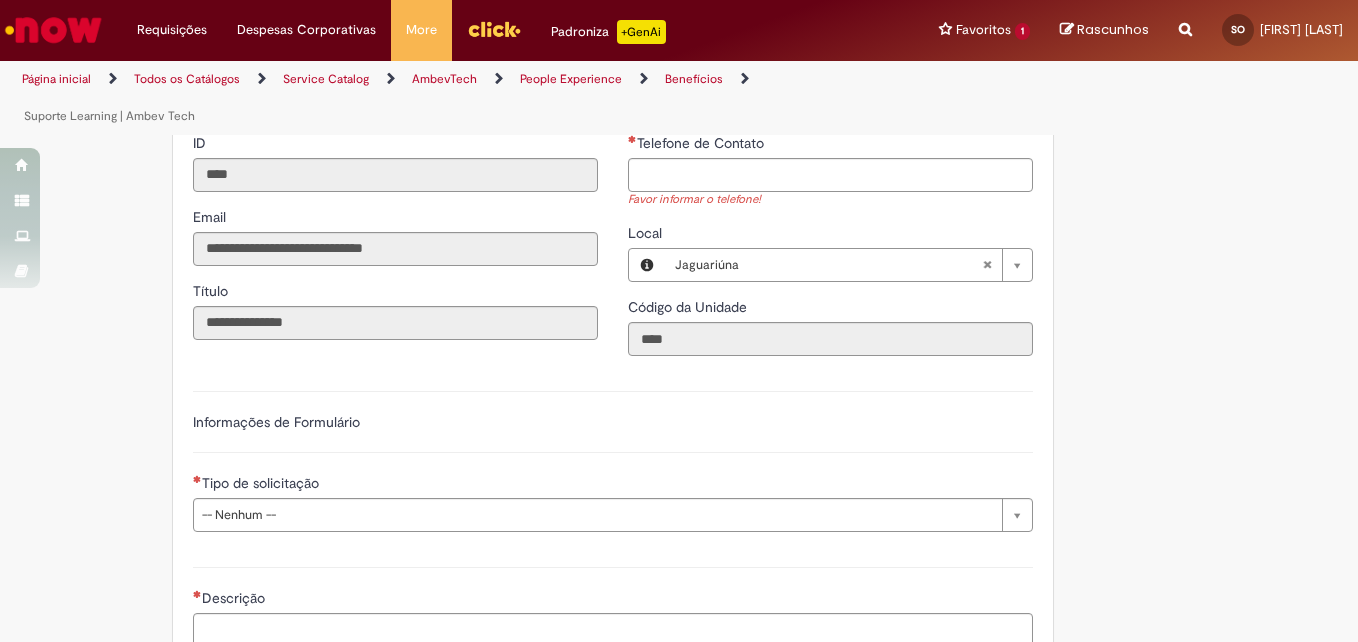 scroll, scrollTop: 700, scrollLeft: 0, axis: vertical 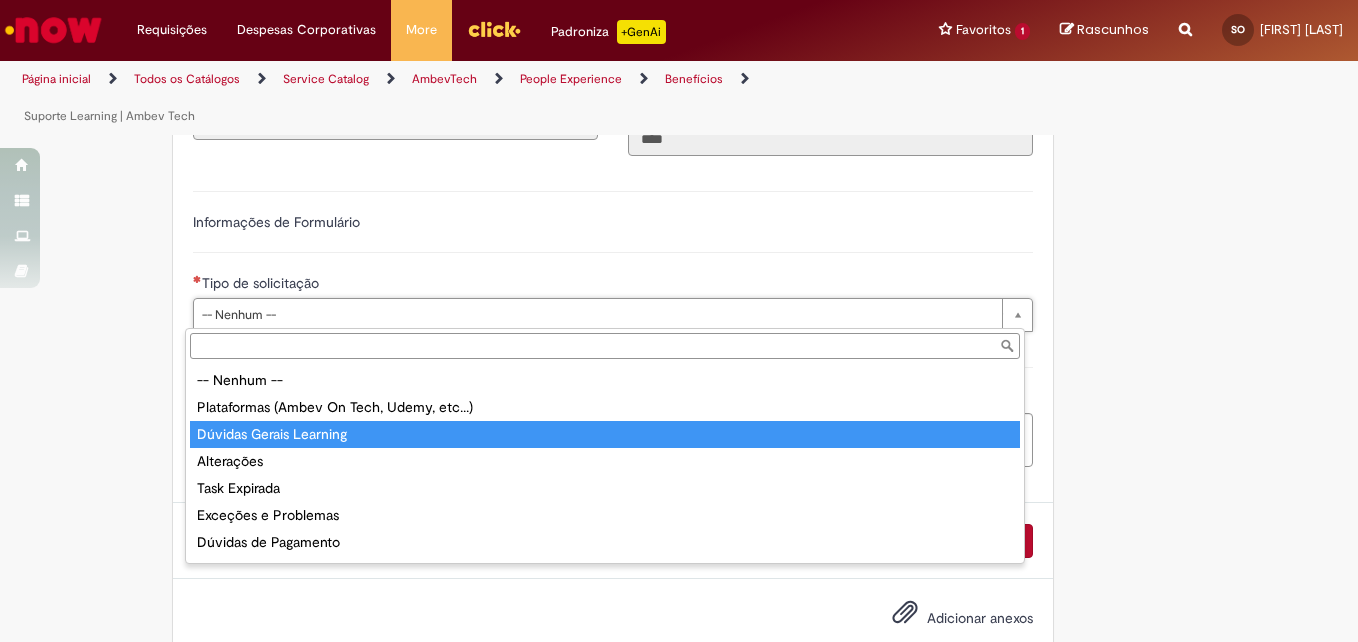 type on "**********" 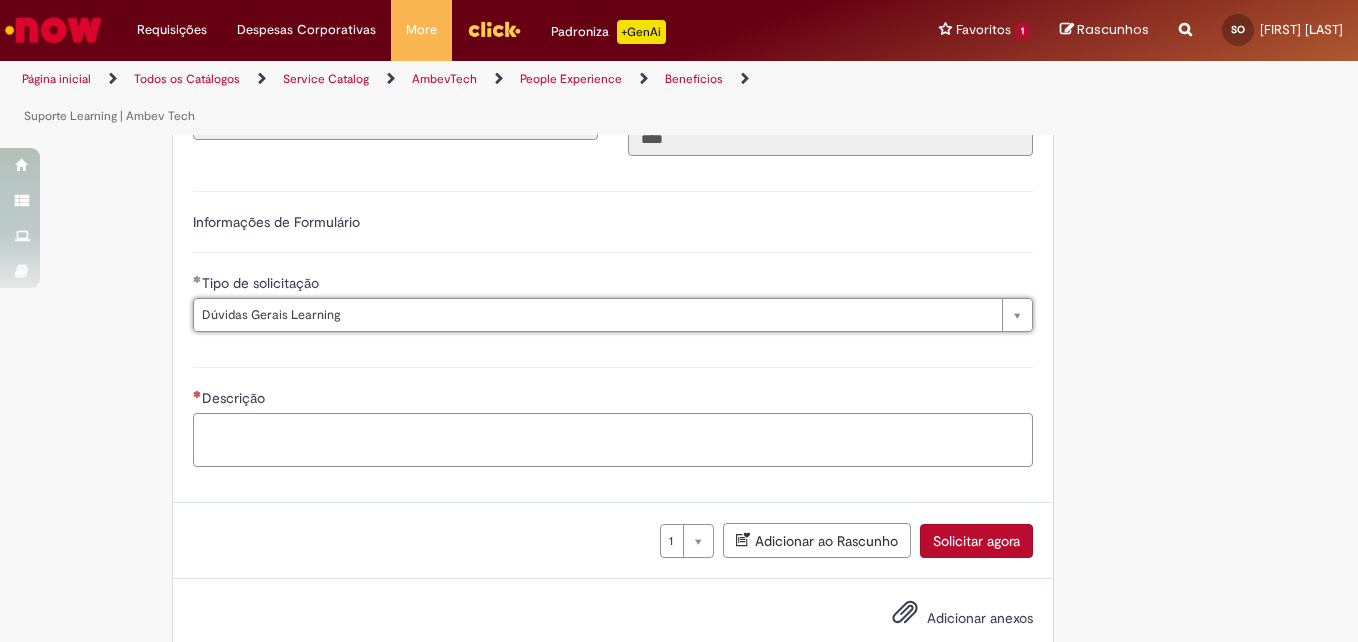 click on "Descrição" at bounding box center (613, 440) 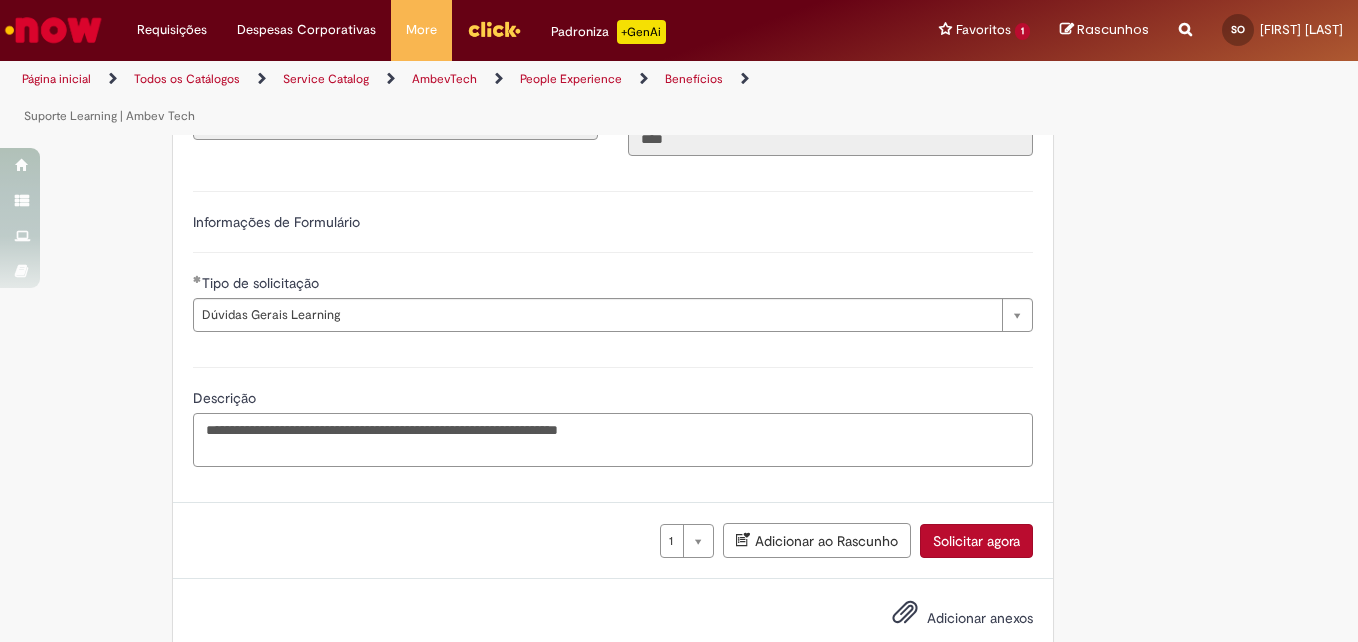 click on "**********" at bounding box center (613, 440) 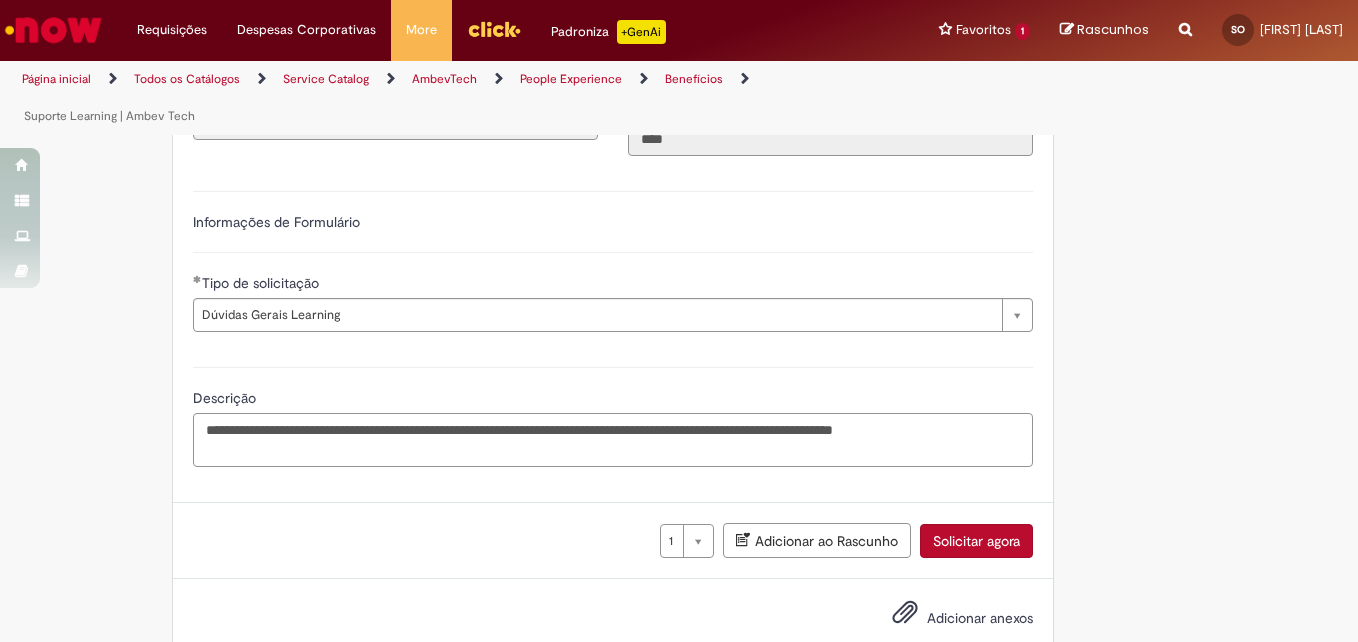 click on "**********" at bounding box center (613, 440) 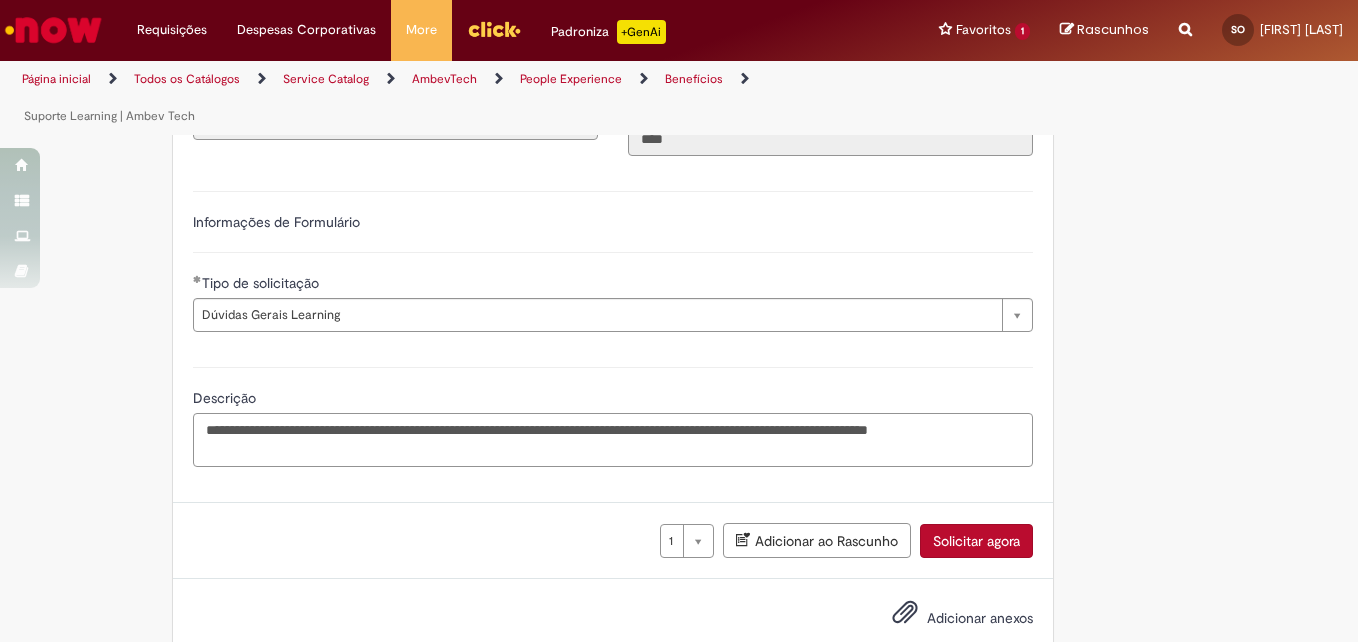 click on "**********" at bounding box center [613, 440] 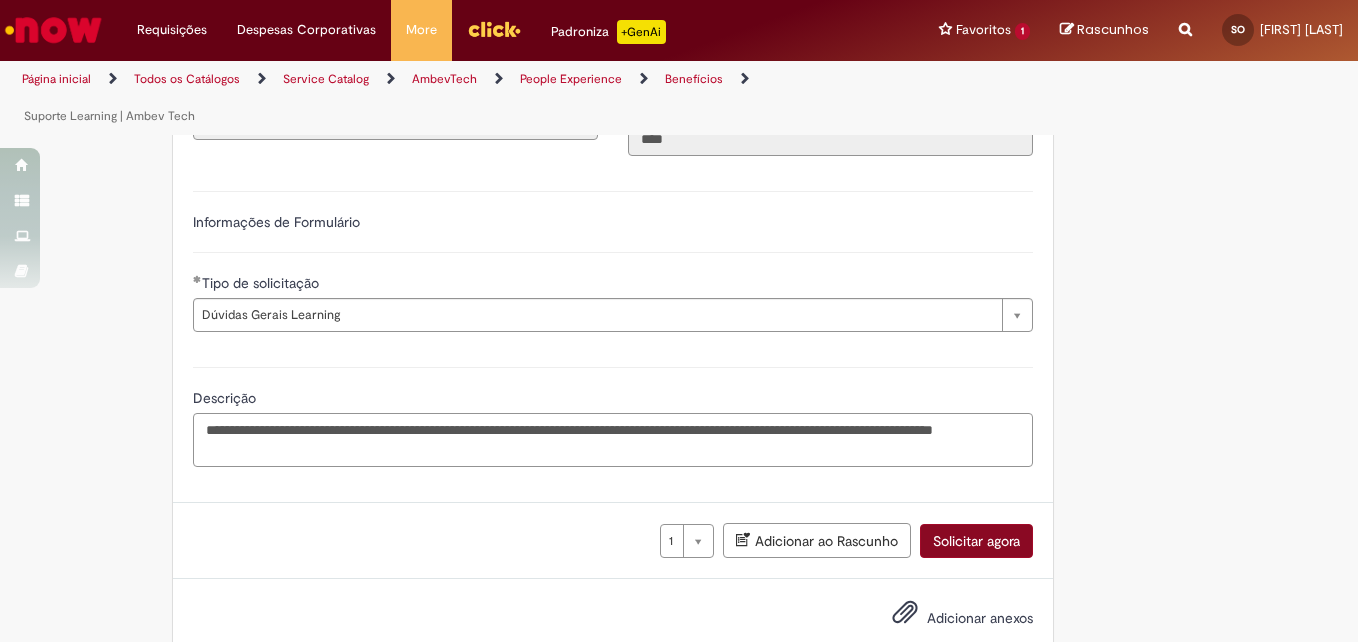 type on "**********" 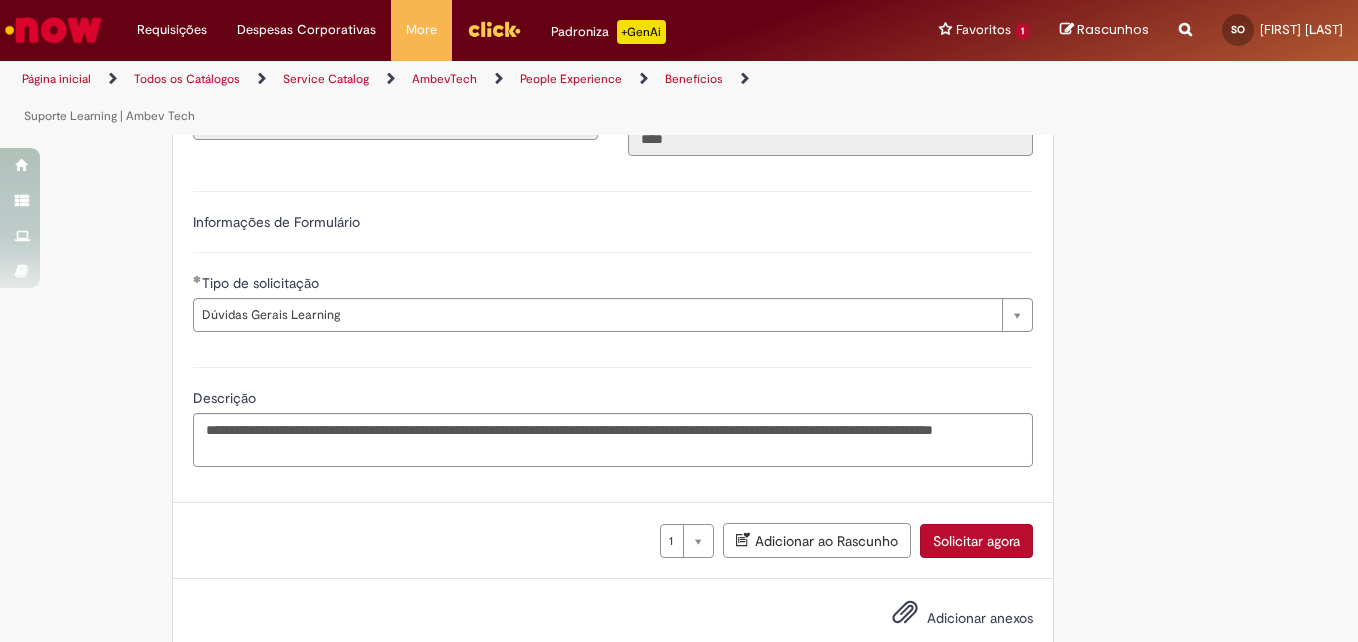 click on "Solicitar agora" at bounding box center (976, 541) 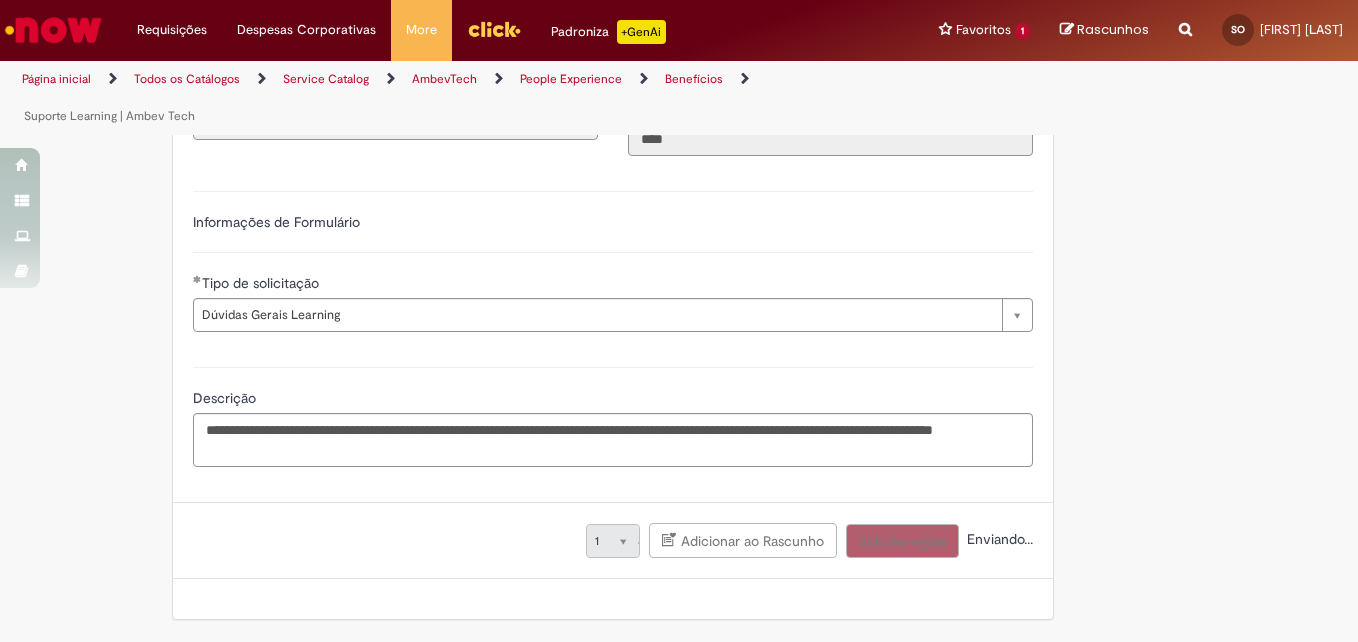 scroll, scrollTop: 286, scrollLeft: 0, axis: vertical 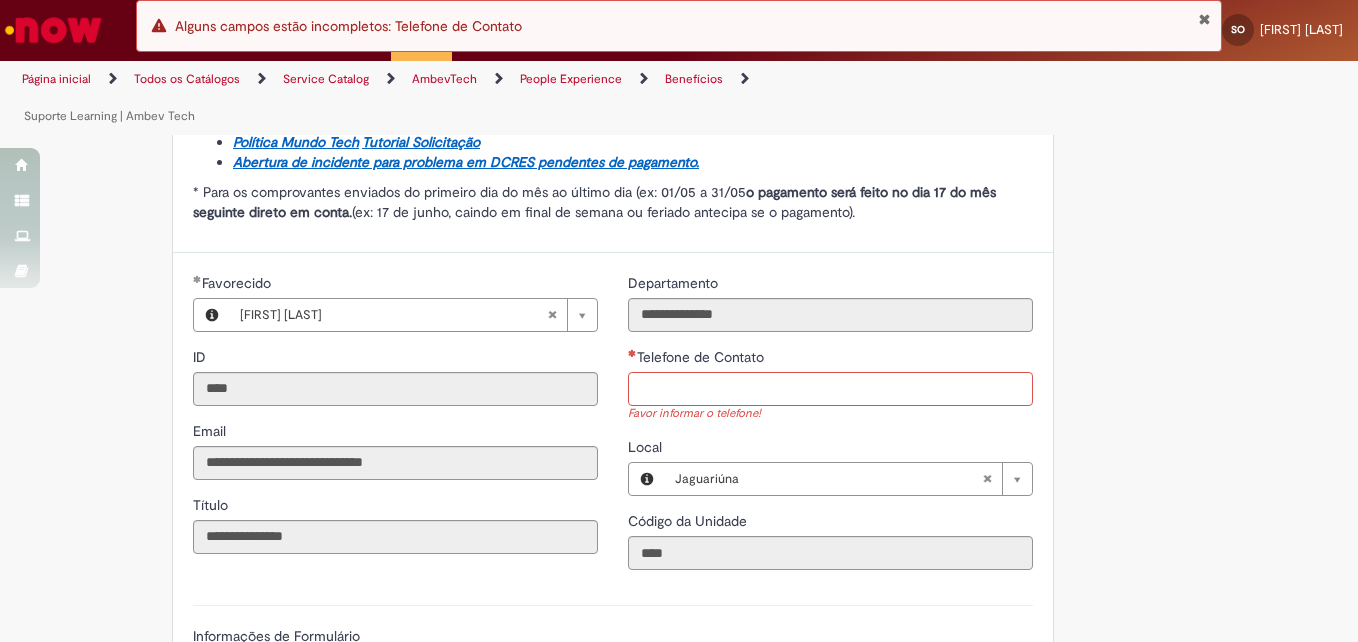 click on "Telefone de Contato" at bounding box center (830, 389) 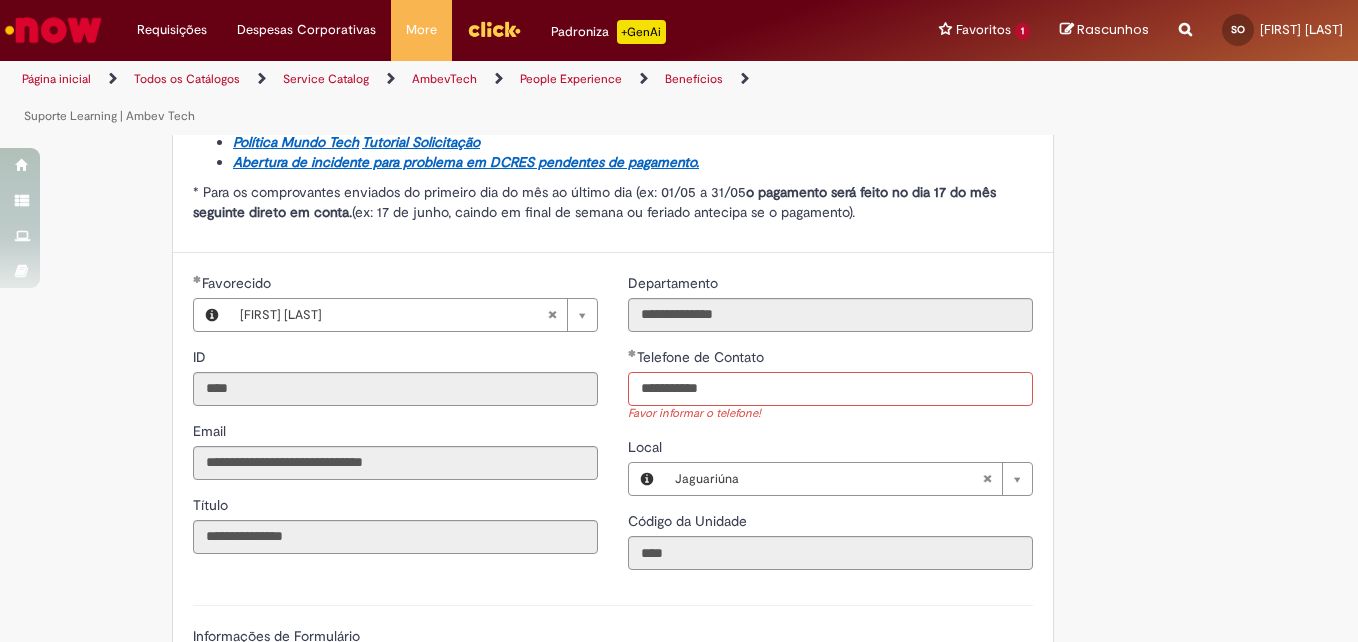 drag, startPoint x: 738, startPoint y: 385, endPoint x: 525, endPoint y: 387, distance: 213.00938 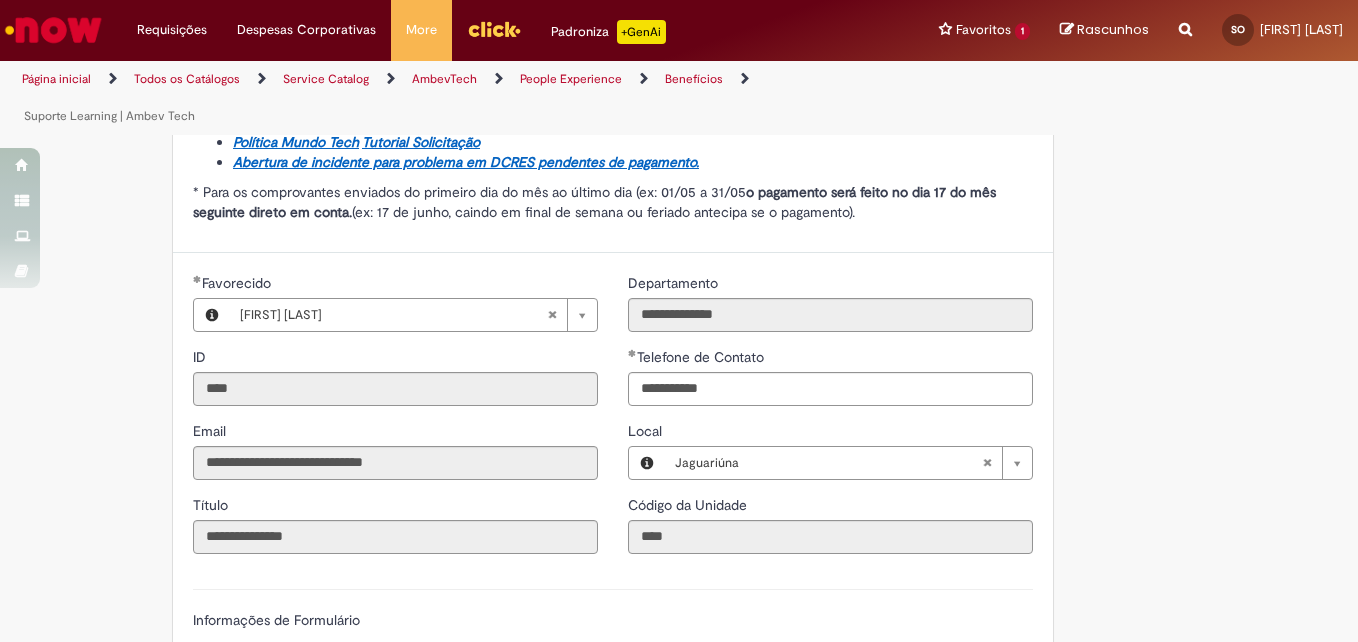 click on "**********" at bounding box center (679, 468) 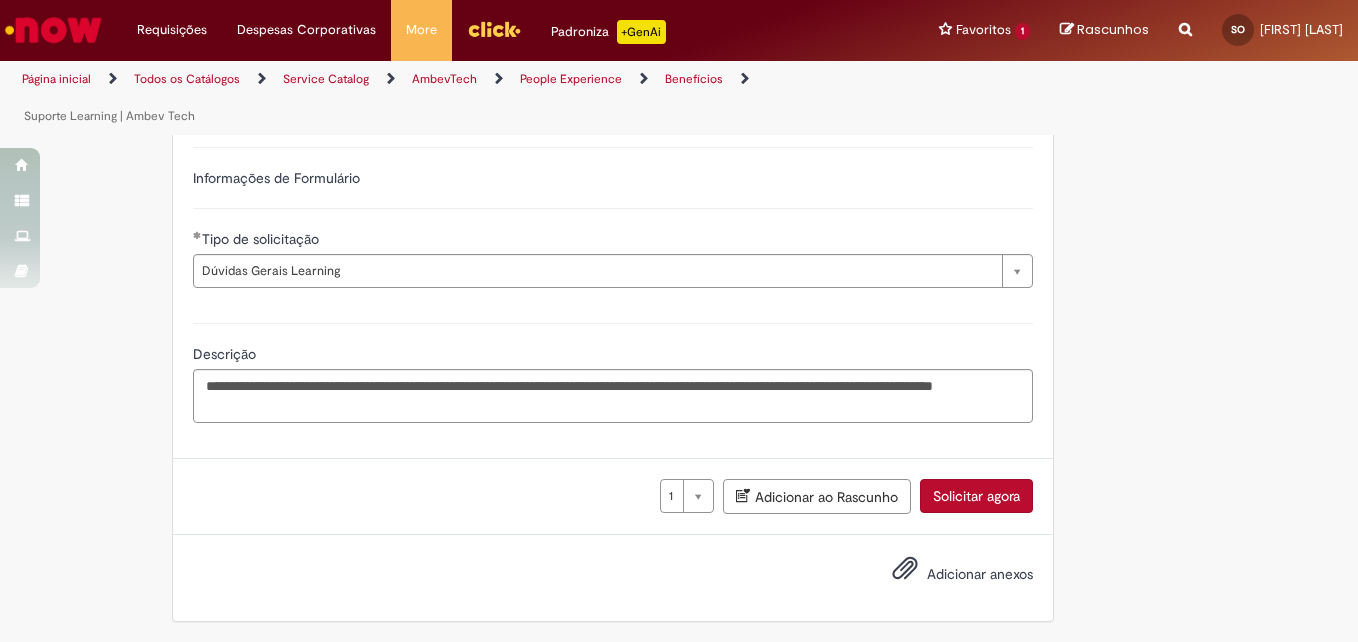 scroll, scrollTop: 730, scrollLeft: 0, axis: vertical 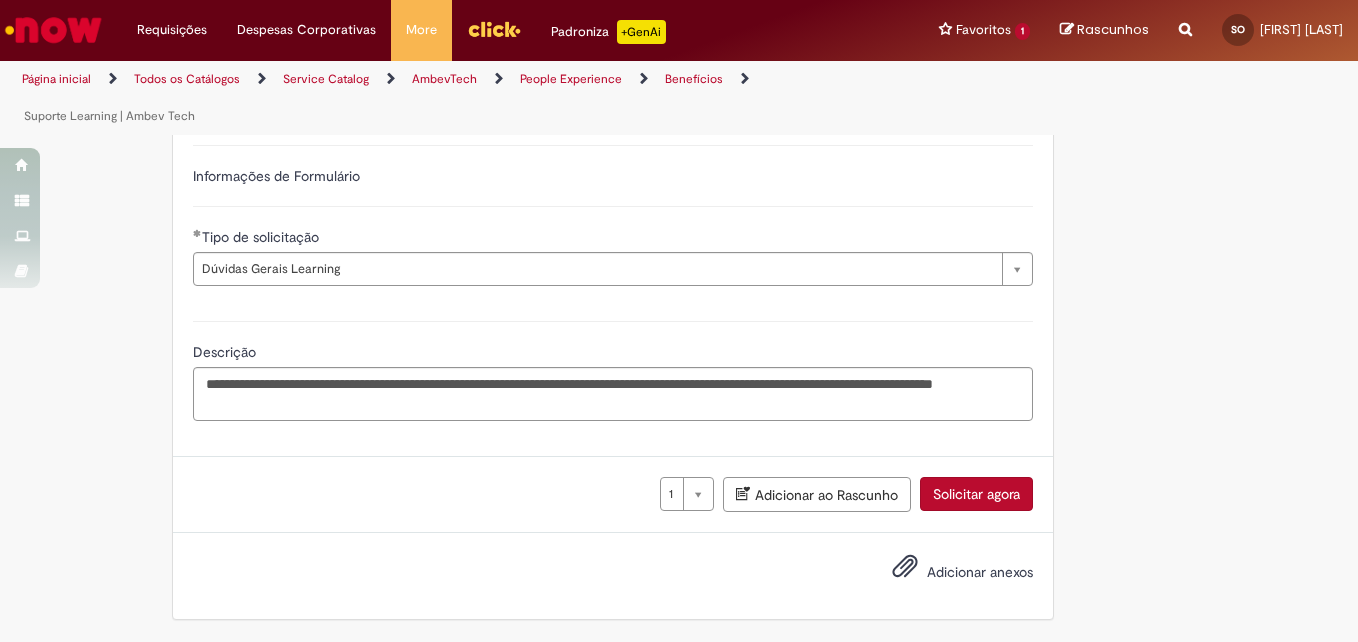 click on "Solicitar agora" at bounding box center [976, 494] 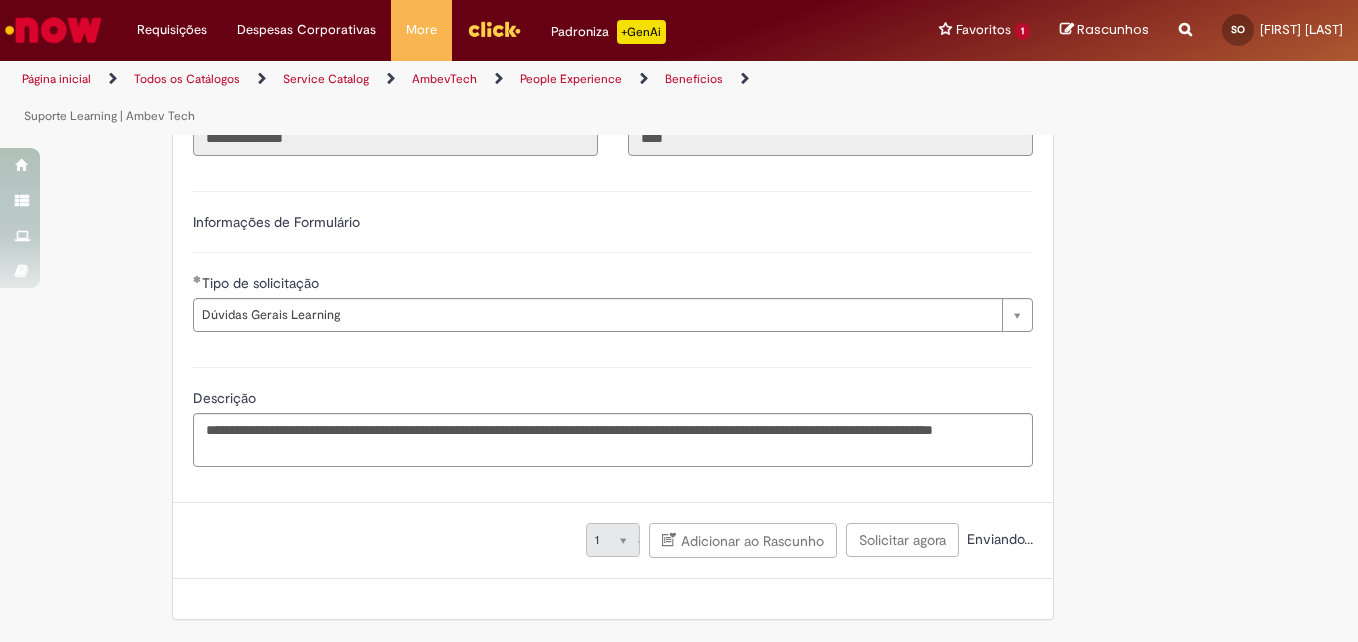 scroll, scrollTop: 684, scrollLeft: 0, axis: vertical 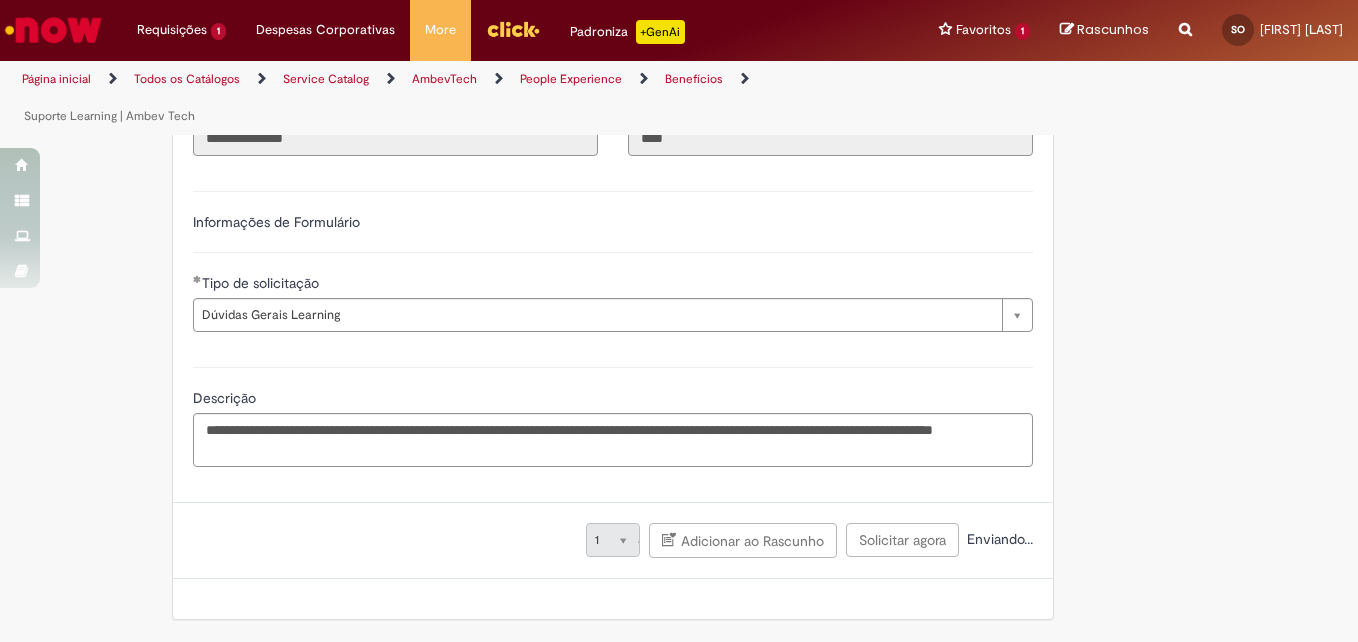 type 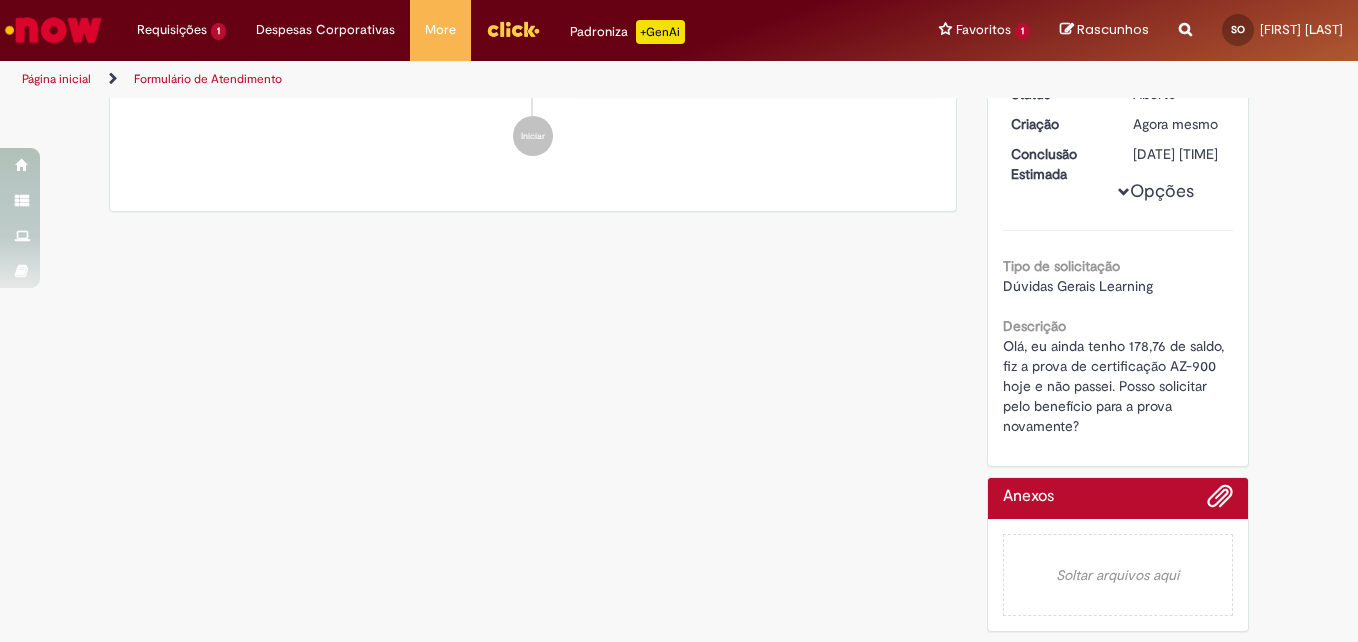 scroll, scrollTop: 0, scrollLeft: 0, axis: both 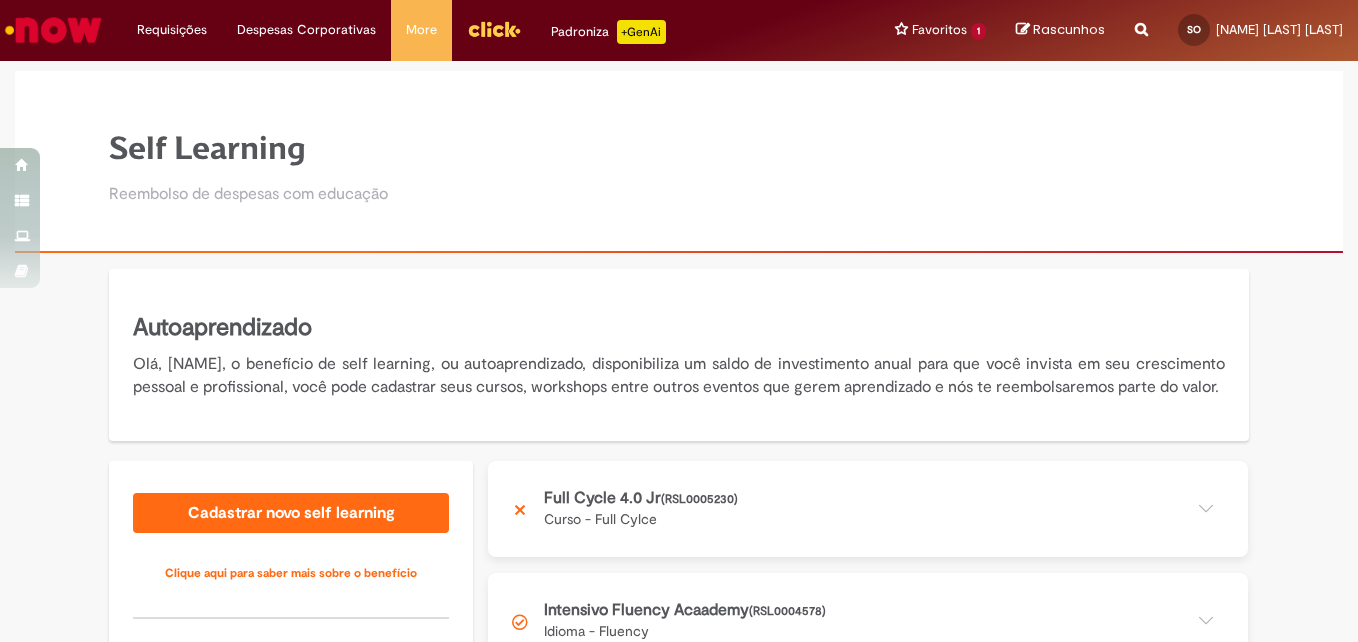 click on "Self Learning" at bounding box center [248, 148] 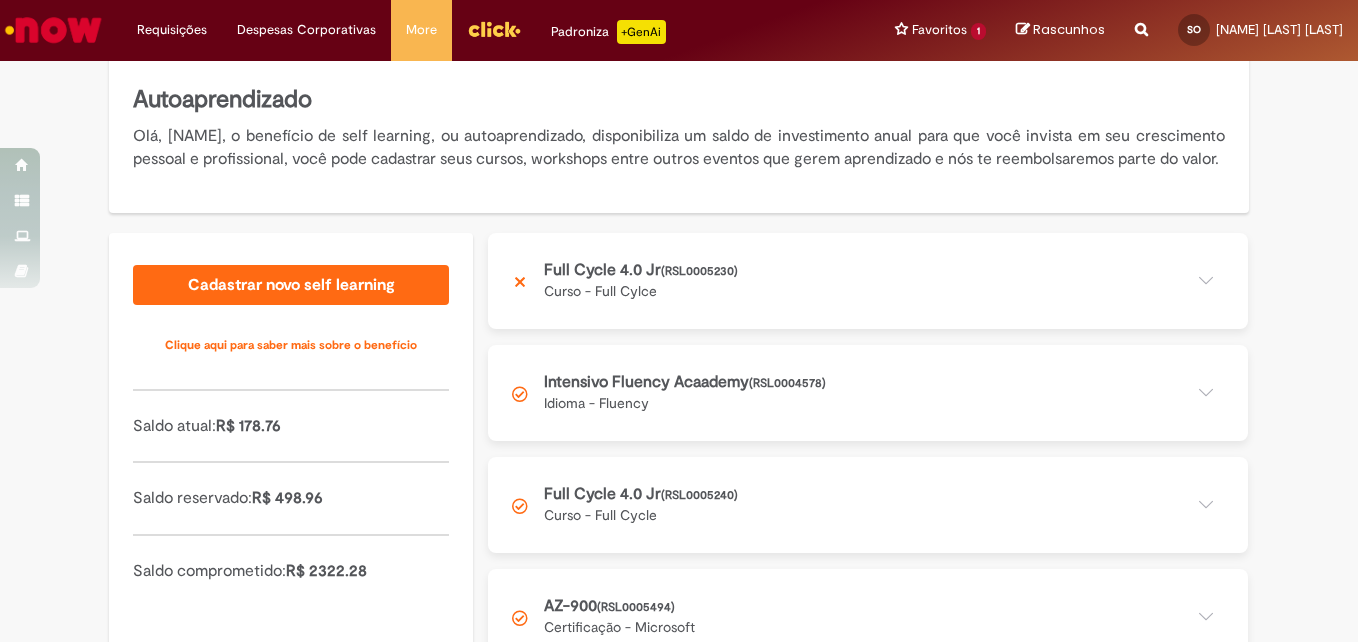 scroll, scrollTop: 300, scrollLeft: 0, axis: vertical 